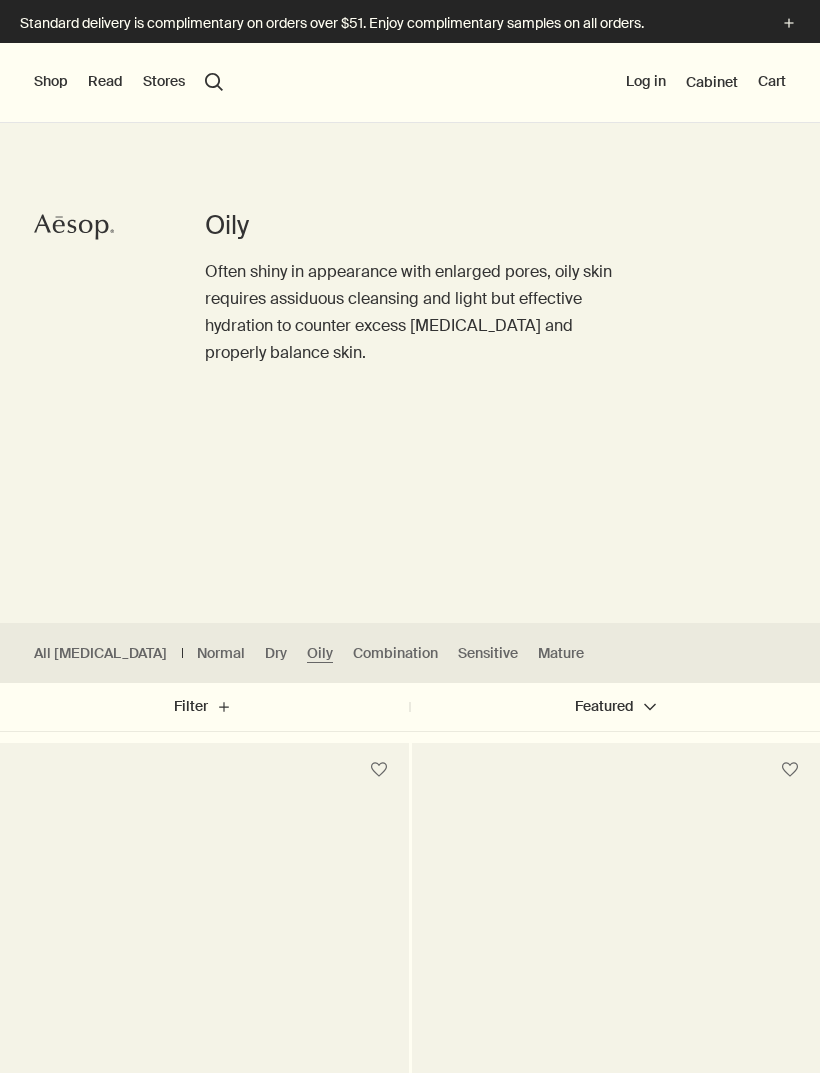scroll, scrollTop: 0, scrollLeft: 0, axis: both 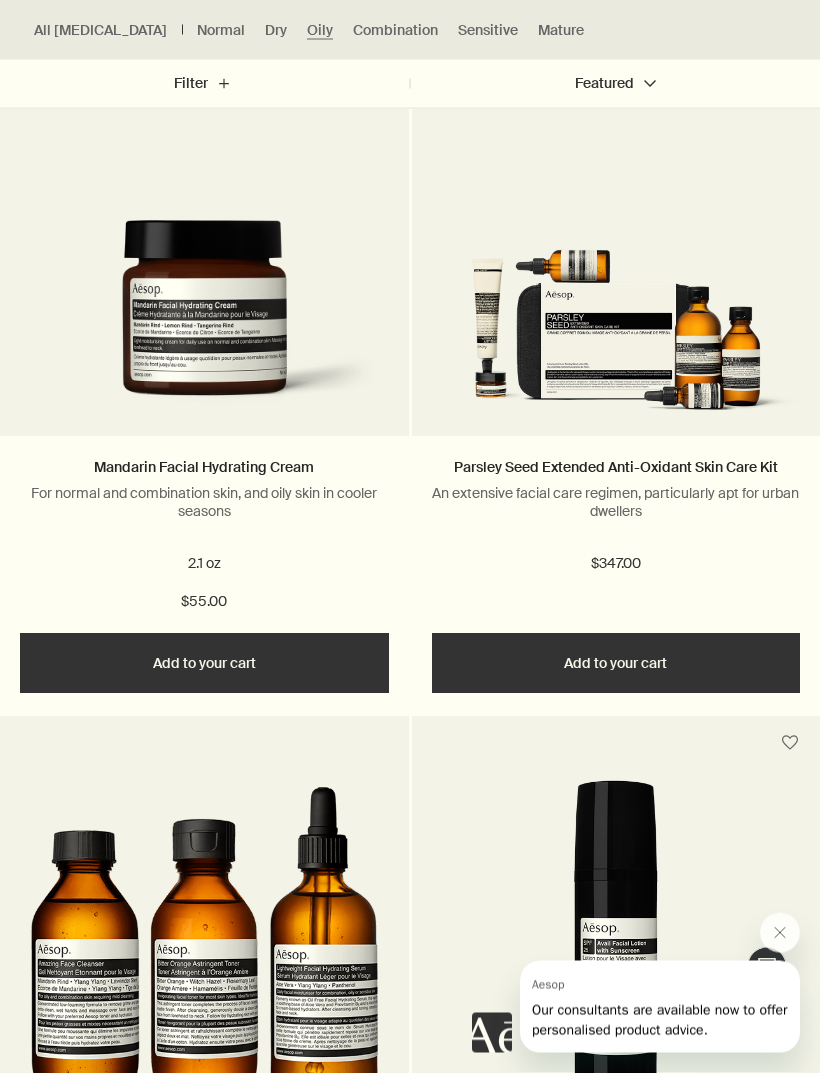 click on "For normal and combination skin, and oily skin in cooler seasons" at bounding box center [204, 503] 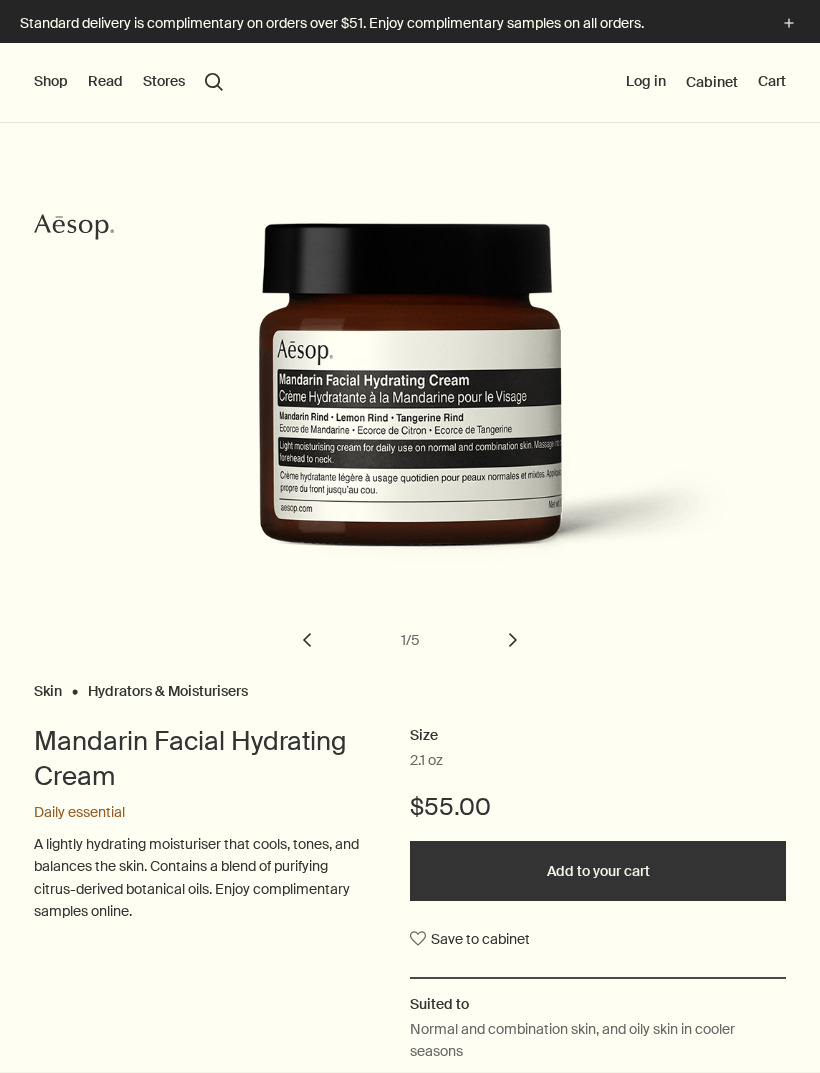 scroll, scrollTop: 0, scrollLeft: 0, axis: both 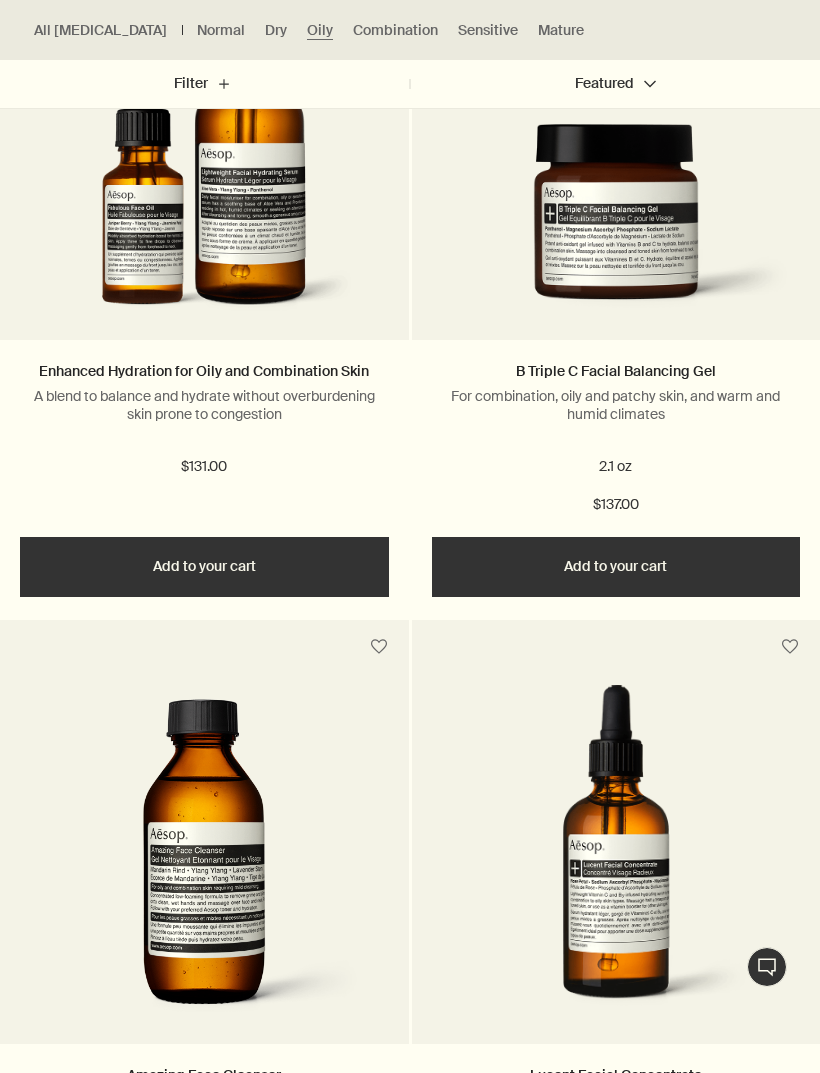 click on "B Triple C Facial Balancing Gel" at bounding box center [616, 371] 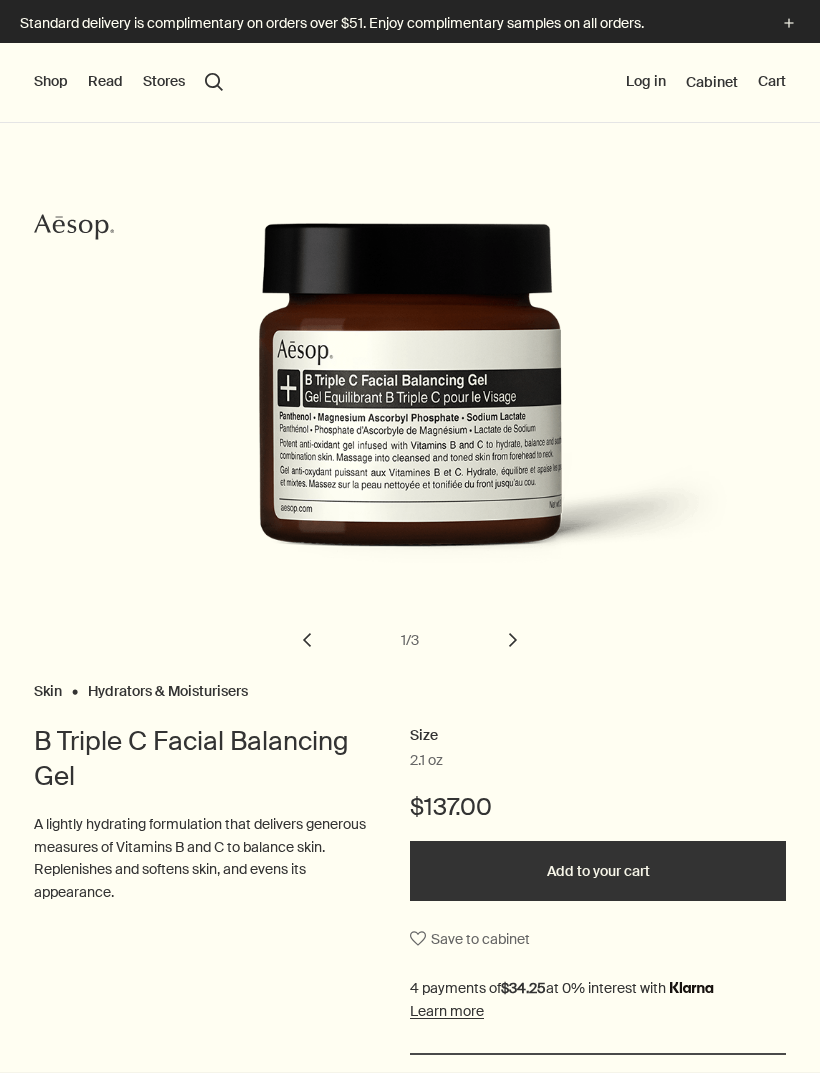 scroll, scrollTop: 0, scrollLeft: 0, axis: both 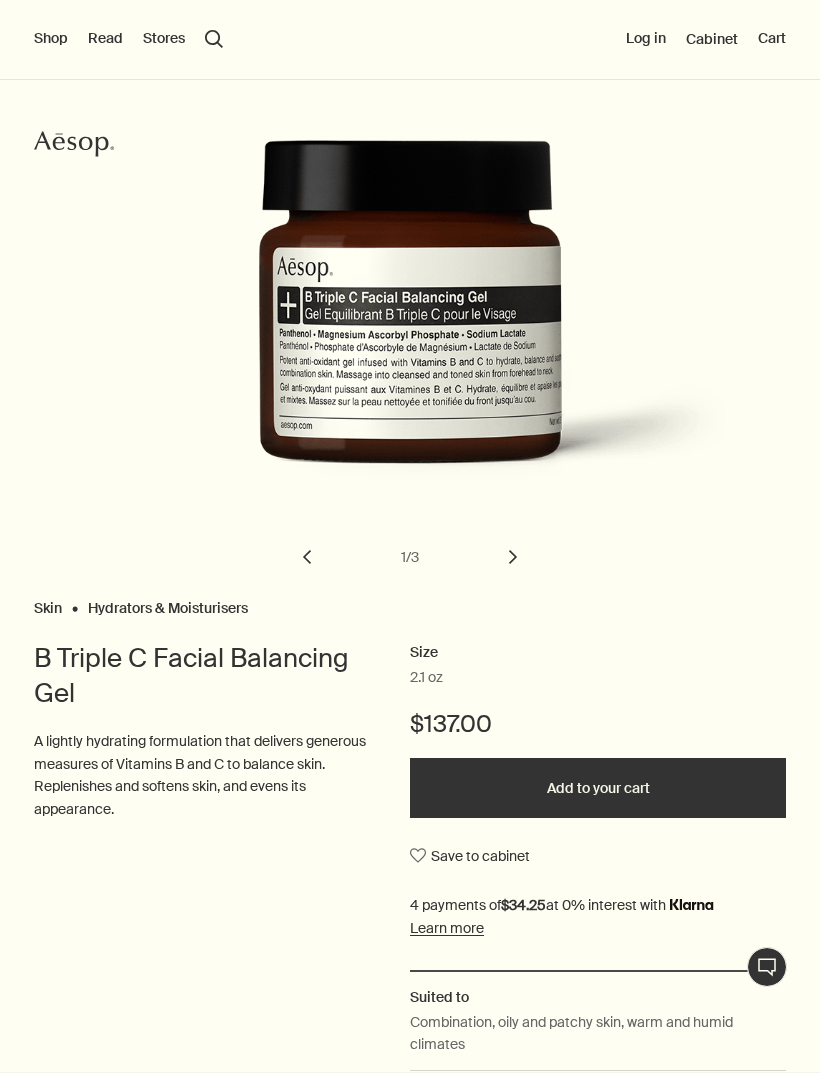 click on "chevron" at bounding box center [513, 557] 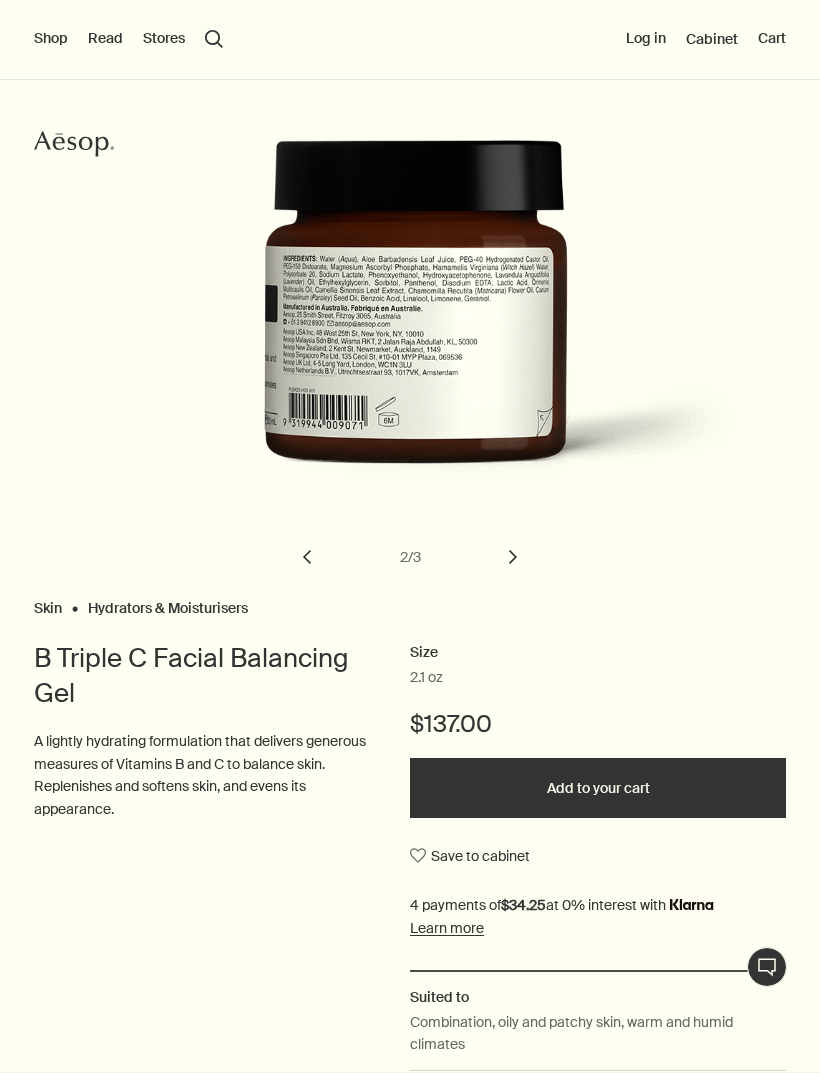 click on "chevron" at bounding box center (513, 557) 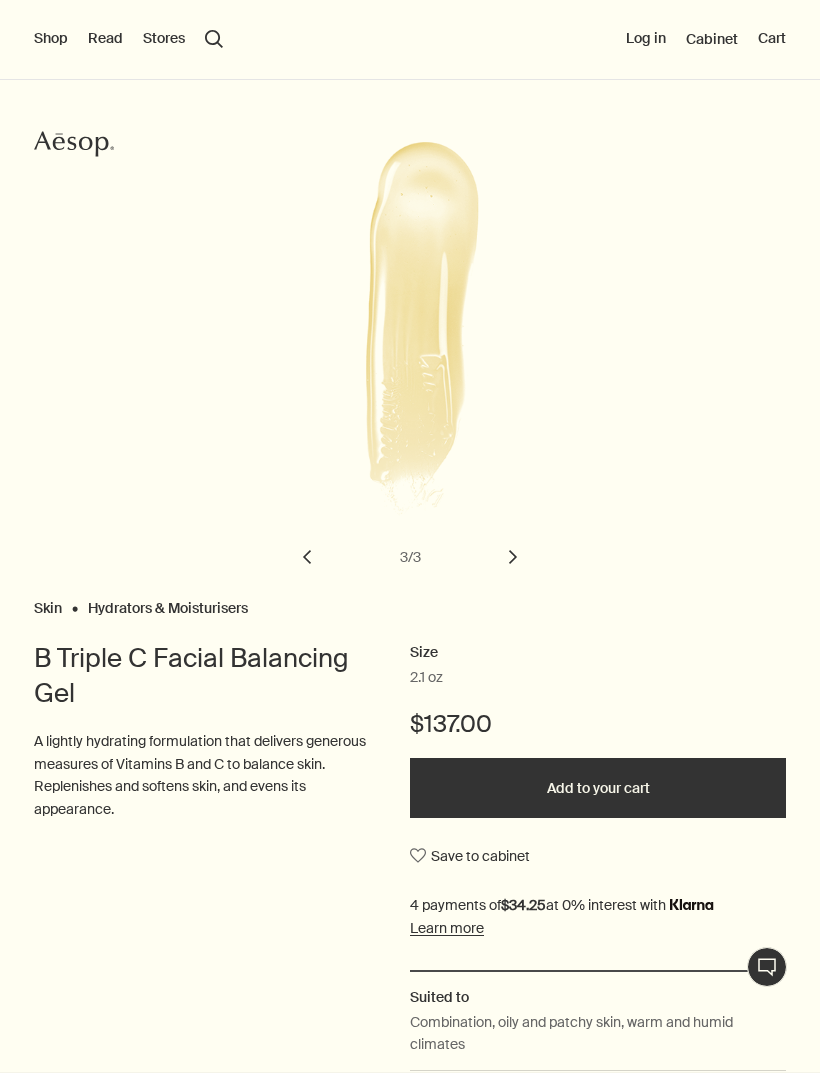 click at bounding box center [422, 355] 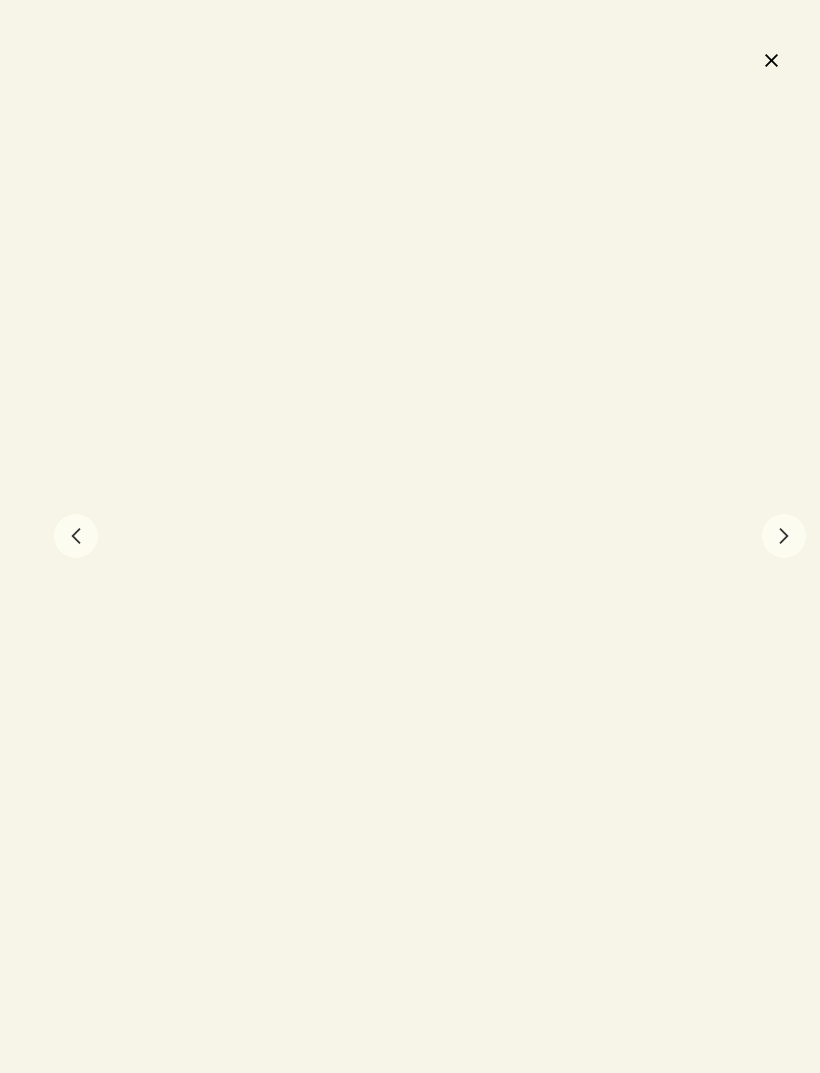 click on "chevron" at bounding box center (76, 536) 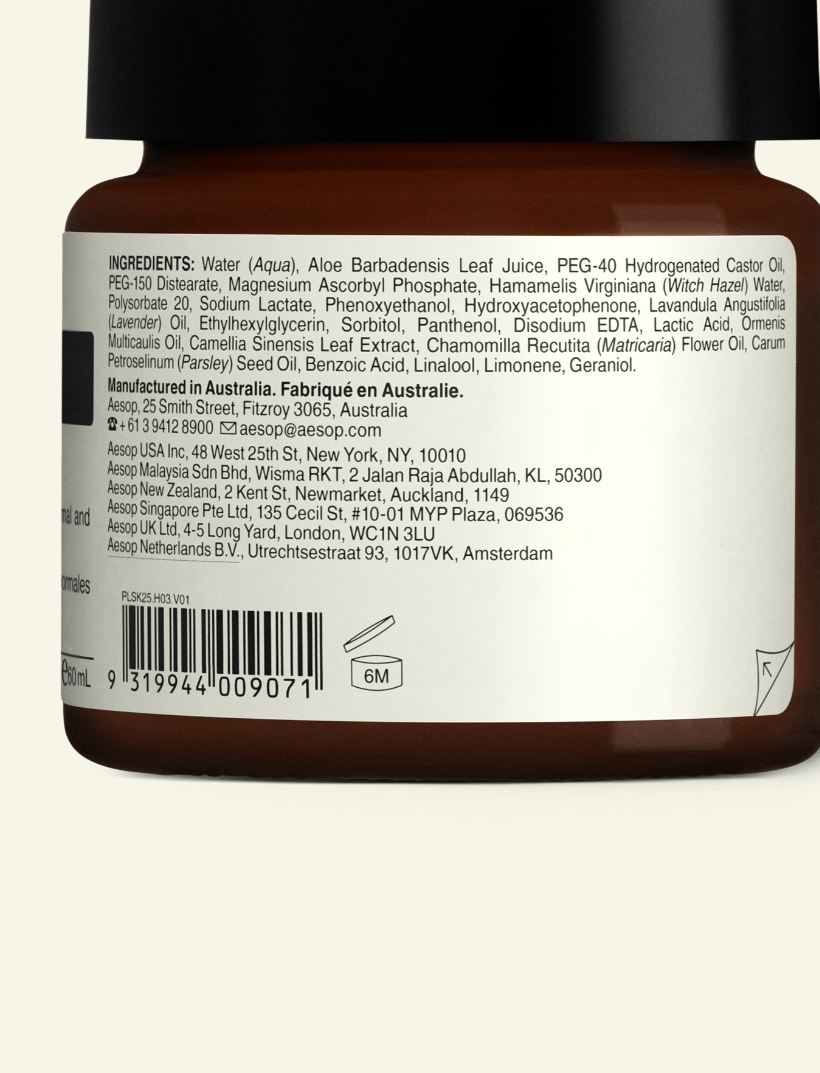 scroll, scrollTop: 0, scrollLeft: 0, axis: both 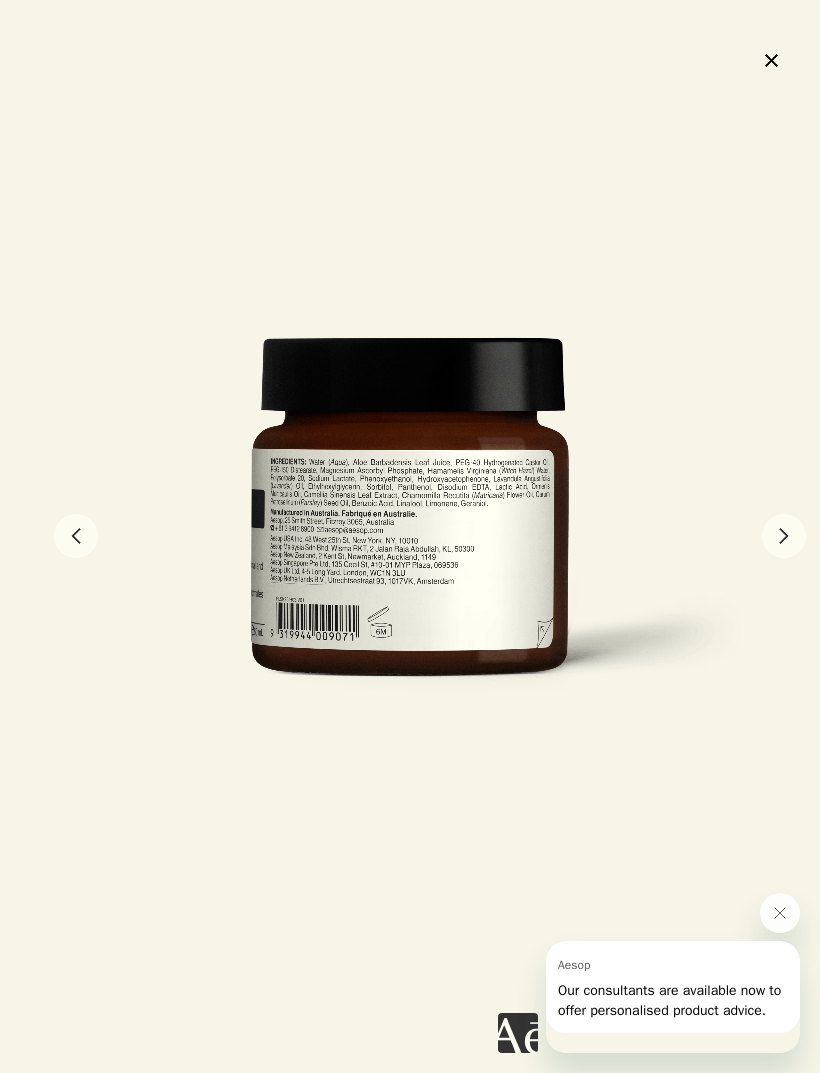 click on "close" at bounding box center [771, 60] 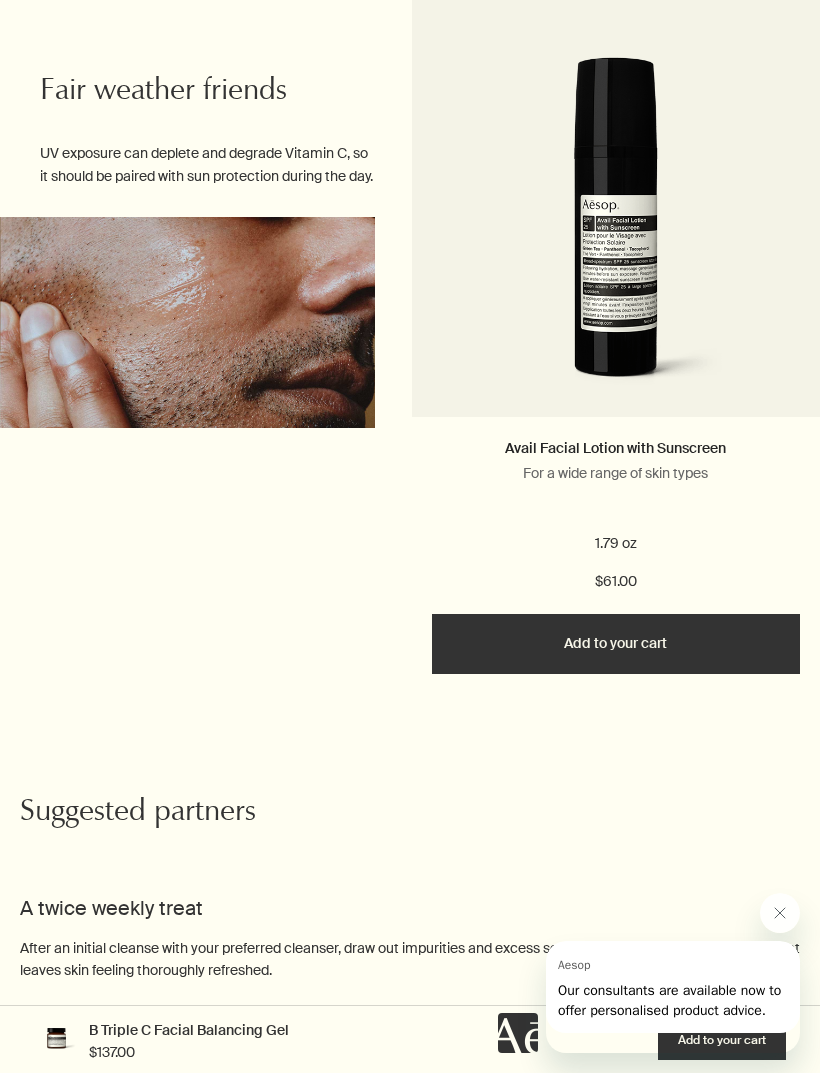 scroll, scrollTop: 3888, scrollLeft: 0, axis: vertical 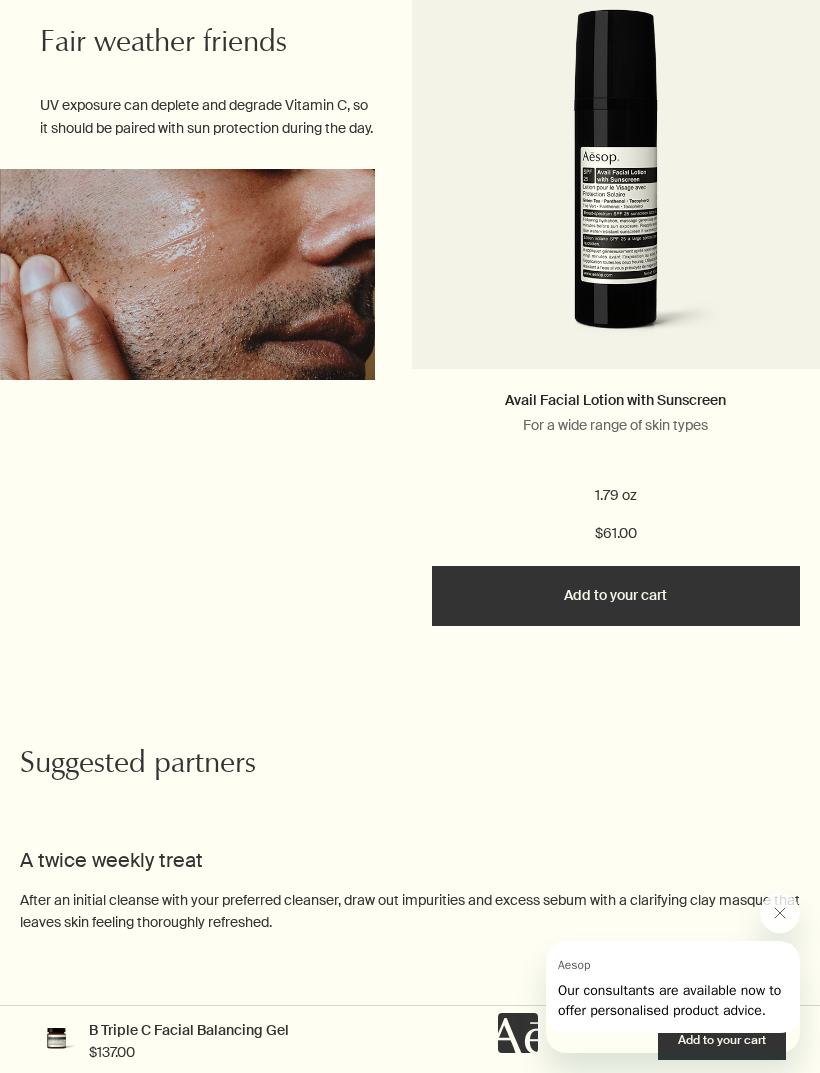 click on "Avail Facial Lotion with Sunscreen" at bounding box center (615, 400) 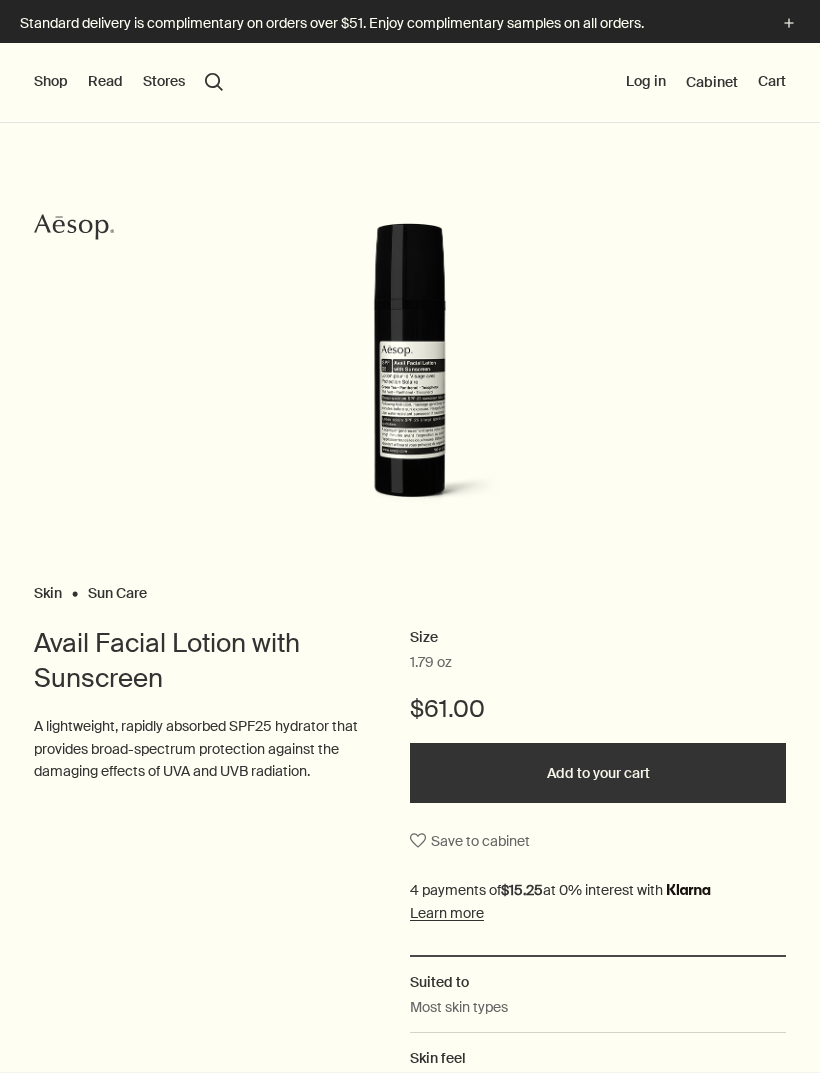 scroll, scrollTop: 0, scrollLeft: 0, axis: both 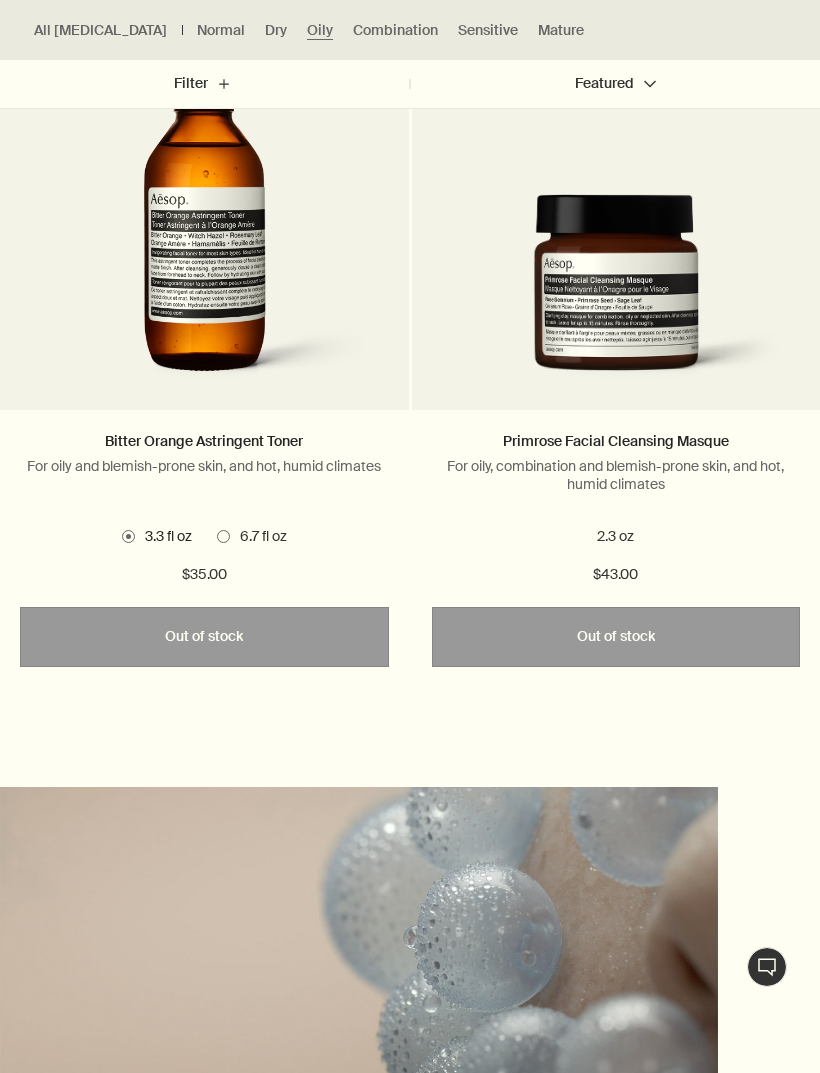 click on "For oily, combination and blemish-prone skin, and hot, humid climates" at bounding box center (616, 475) 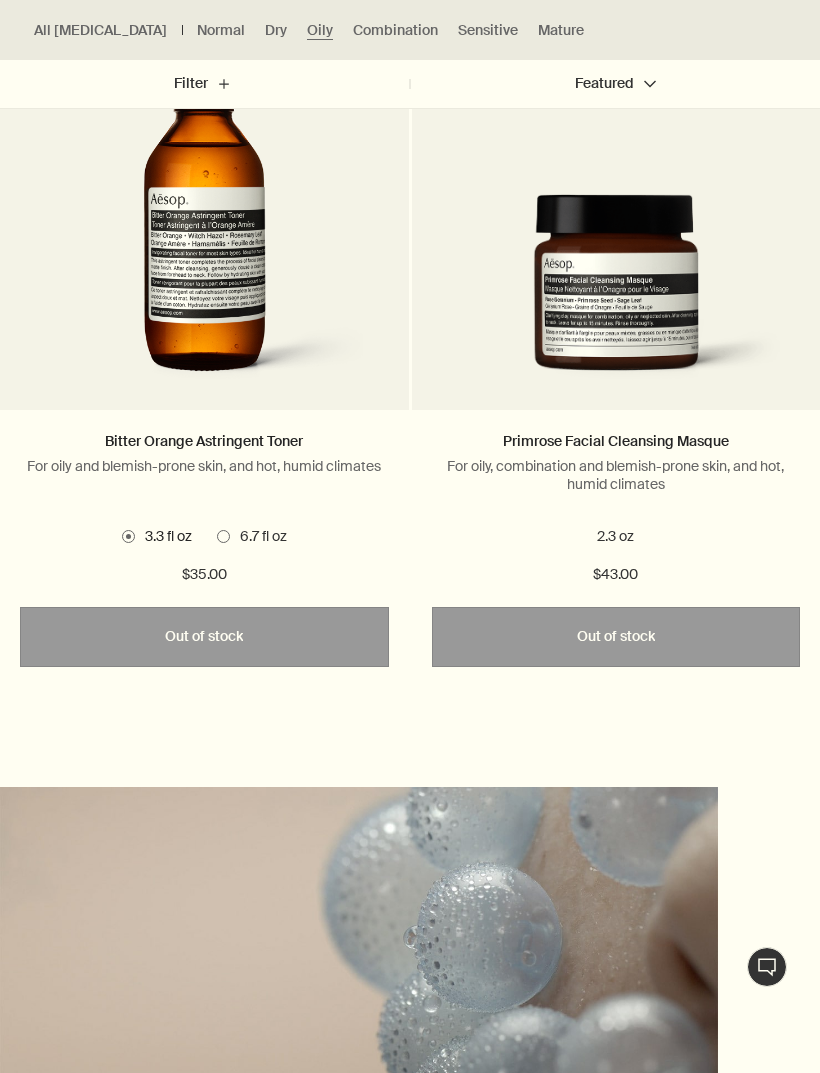 click at bounding box center [616, 297] 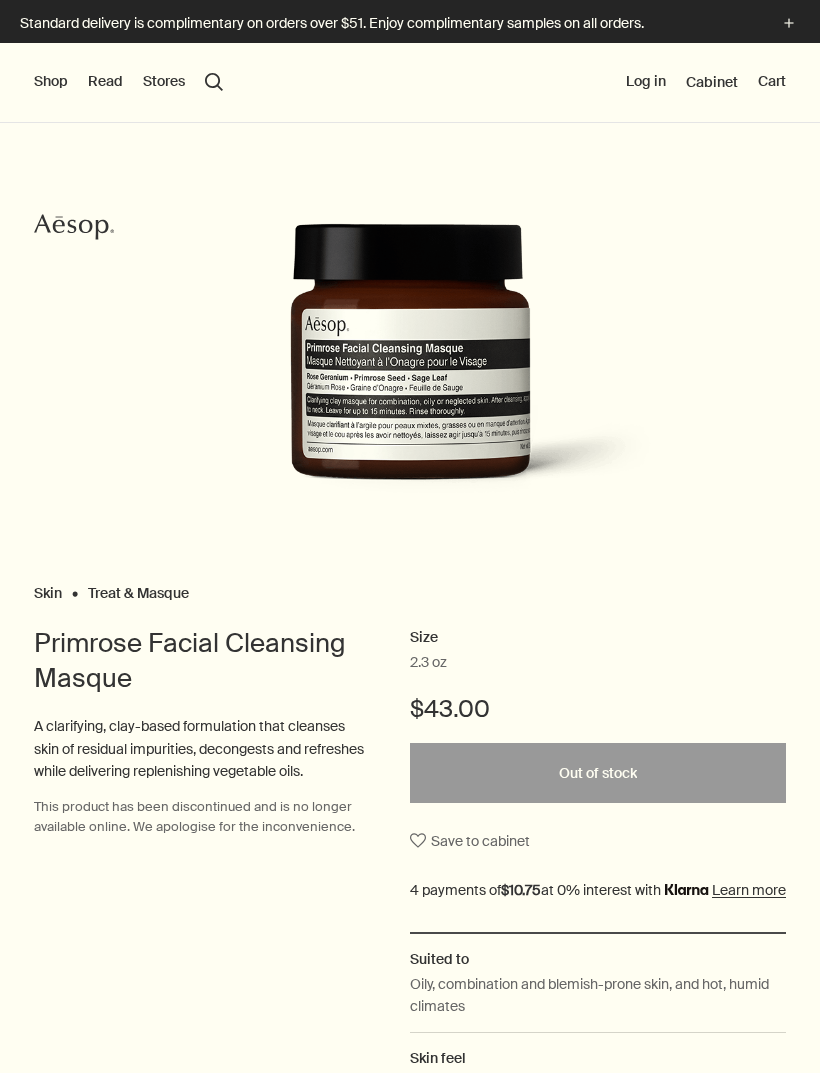 scroll, scrollTop: 0, scrollLeft: 0, axis: both 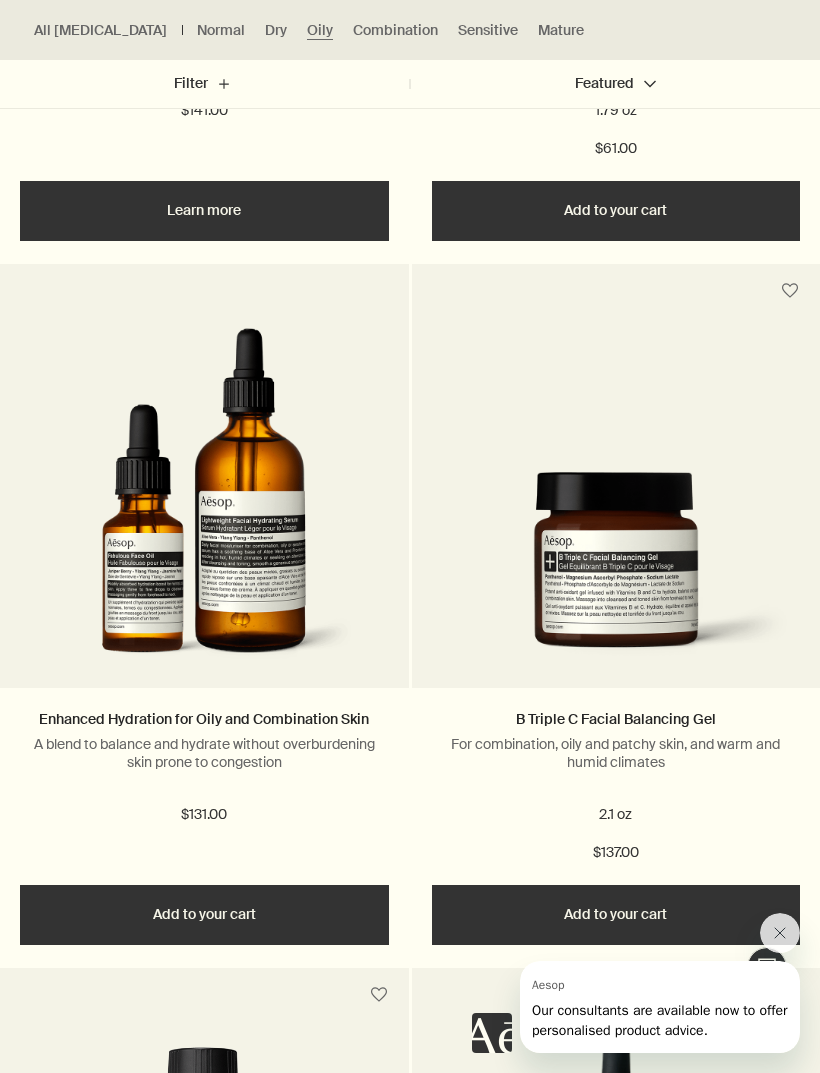 click at bounding box center [616, 575] 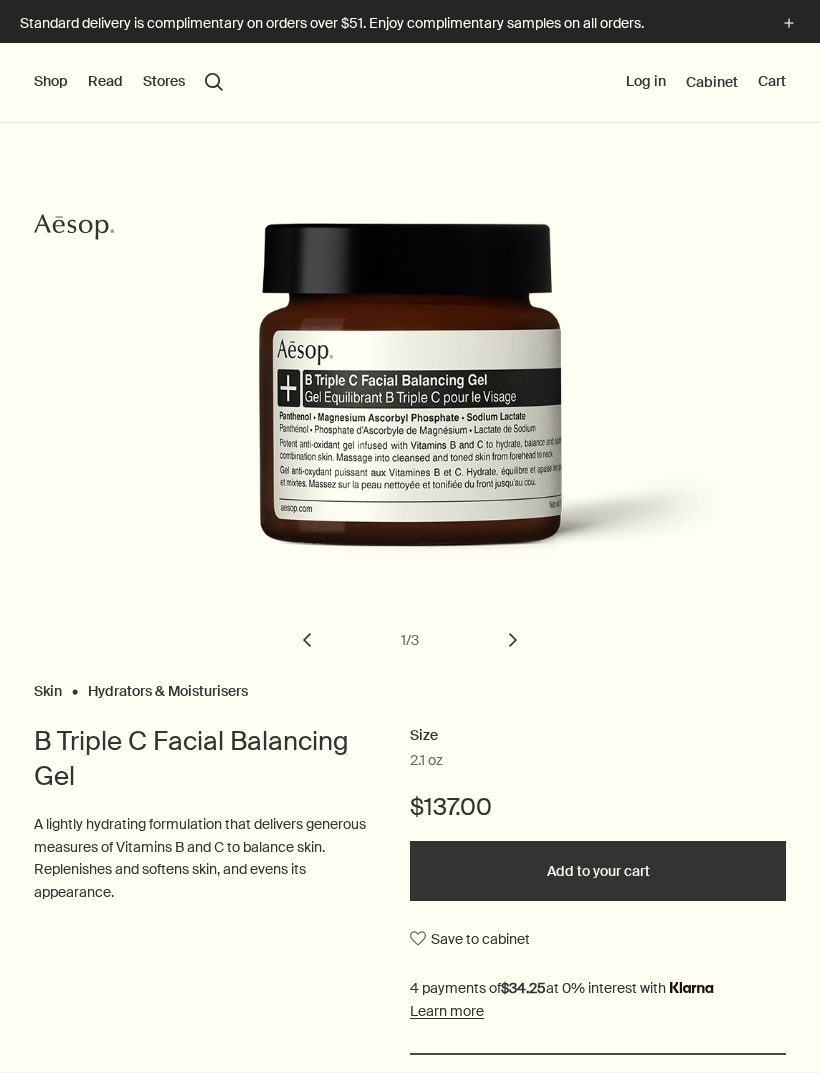 scroll, scrollTop: 0, scrollLeft: 0, axis: both 